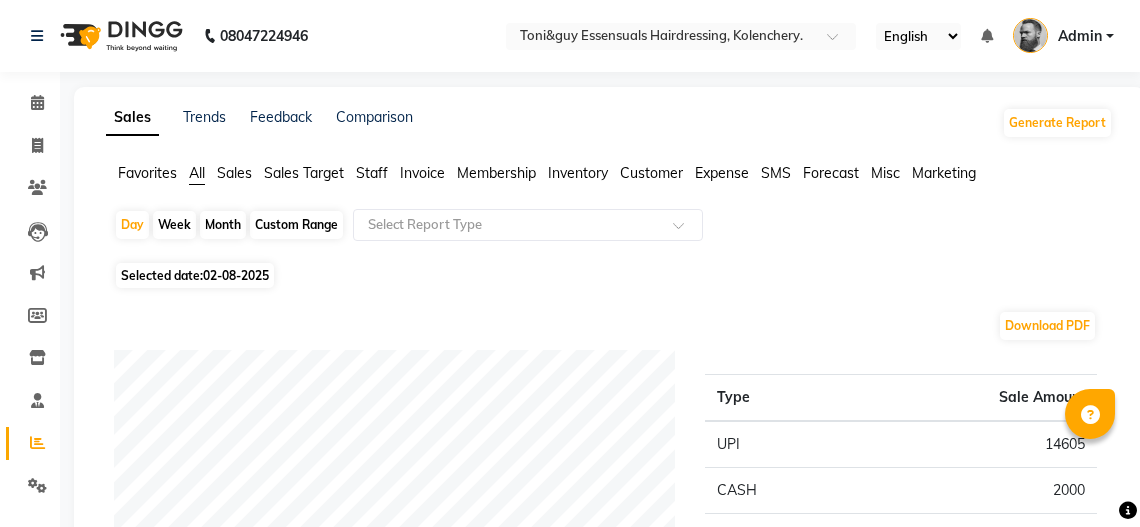 scroll, scrollTop: 200, scrollLeft: 0, axis: vertical 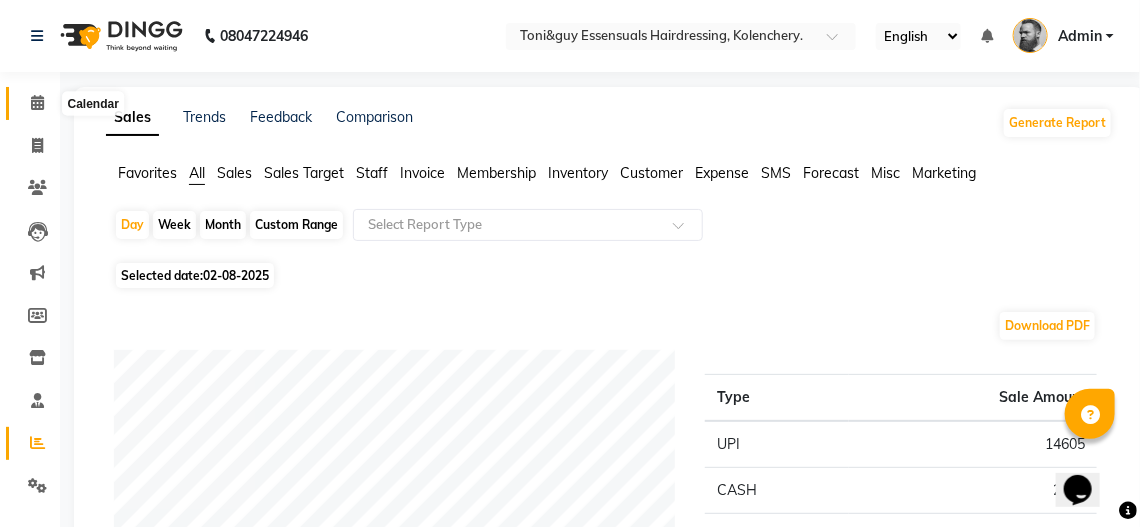 click 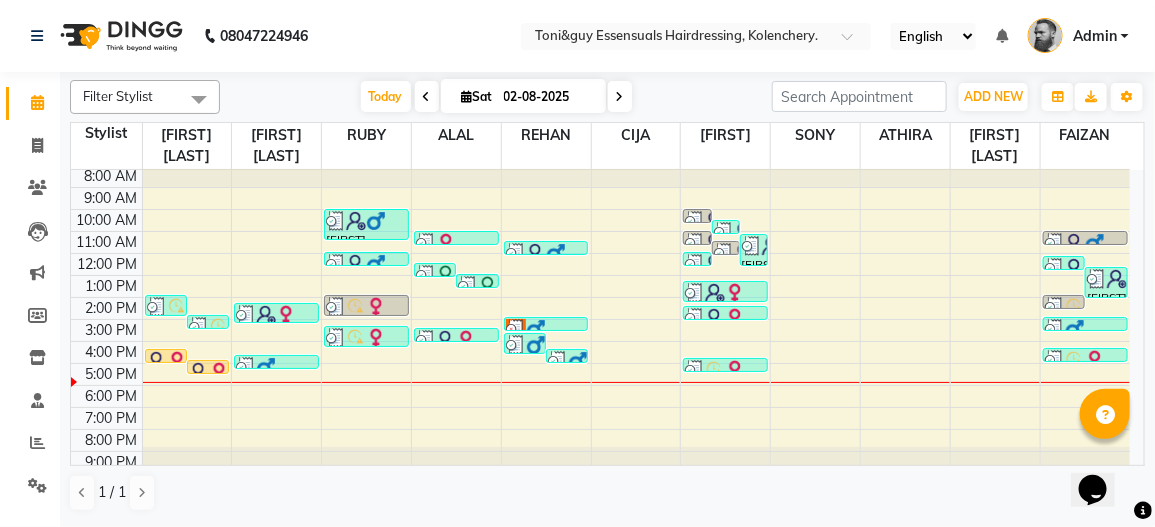 scroll, scrollTop: 6, scrollLeft: 0, axis: vertical 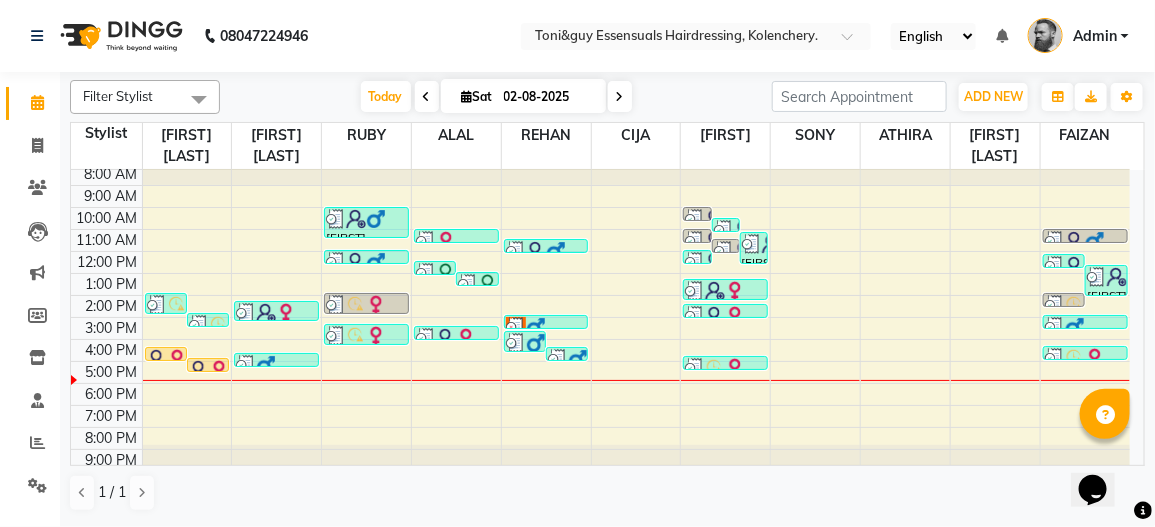 click at bounding box center (208, 371) 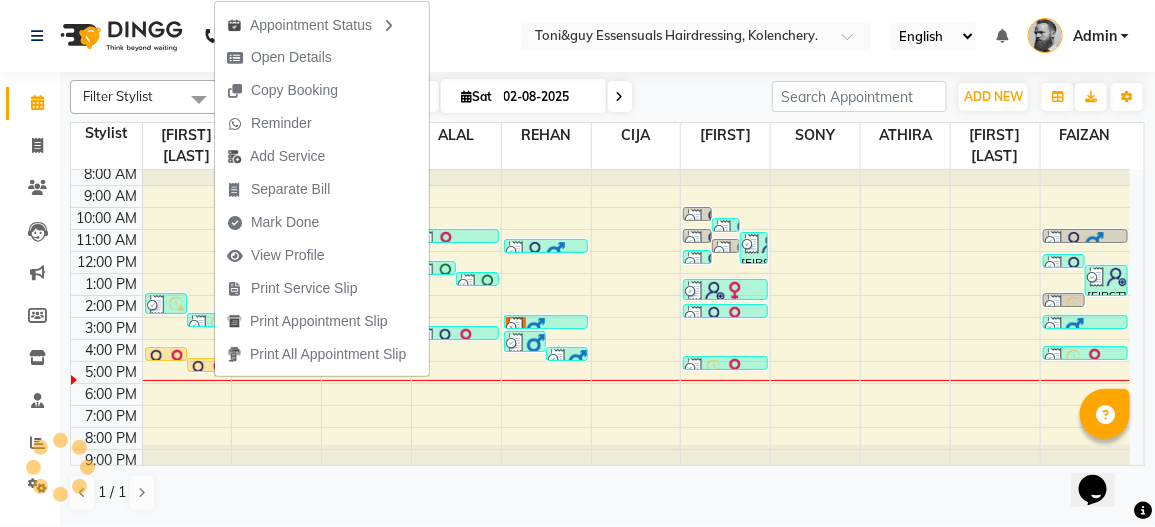 click on "Print All Appointment Slip" at bounding box center [316, 354] 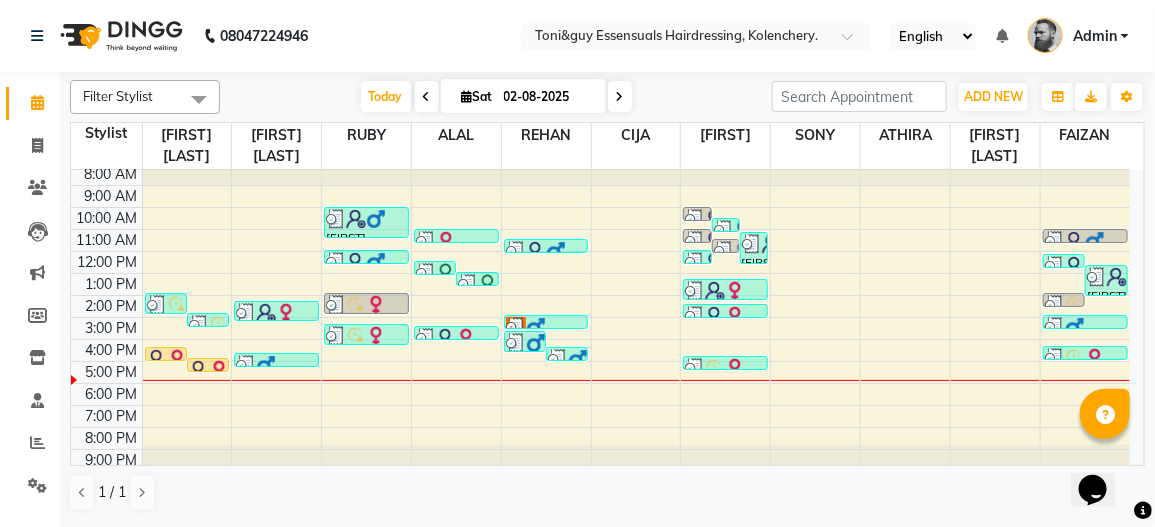 click at bounding box center [208, 371] 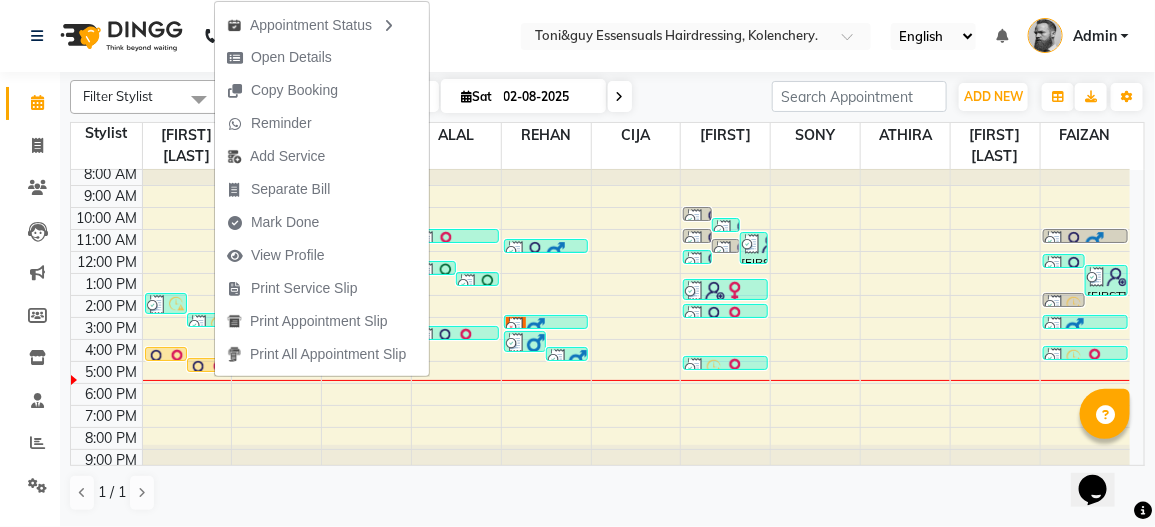 click on "8:00 AM 9:00 AM 10:00 AM 11:00 AM 12:00 PM 1:00 PM 2:00 PM 3:00 PM 4:00 PM 5:00 PM 6:00 PM 7:00 PM 8:00 PM 9:00 PM     Anitha 1, TK10, 02:00 PM-03:00 PM, TOP STYLIST (WOMEN)     Anitha 1, TK14, 02:55 PM-03:25 PM, TOP STYLIST (WOMEN)     Shally M, TK18, 04:30 PM-05:00 PM, Basic Hair Spa (Women)     Shally M, TK18, 05:00 PM-05:30 PM, TOP STYLIST (WOMEN)     Jeny M, TK09, 02:20 PM-03:20 PM, GEL EXTENSION,5 D or CAT EYE ( per Finger )     Samith 1, TK17, 04:45 PM-05:15 PM, NAIL ART ( PER FINGER )     Justin Paul, TK01, 10:00 AM-11:30 AM, IN CURL OUT CURL (WOMEN),NAIL PAINT     Justin M, TK05, 12:00 PM-12:30 PM, MENS STYLING (Men)     Anitha 1, TK10, 02:00 PM-03:00 PM, TOP STYLIST (WOMEN)     Anitha 1, TK14, 03:25 PM-04:25 PM, TOP STYLIST (WOMEN),EYEBROWS THREADING     Sudeesh 1, TK08, 12:30 PM-01:00 PM, SENIOR STYLIST (Men)     Sudeesh 1, TK08, 01:00 PM-01:30 PM, MENS GLOBAL HAIR COLOR (Men)     Jiji 1, TK03, 11:00 AM-11:30 AM, KIDS HAIRCUT (Men)     Neenu Mary, TK15, 03:30 PM-04:00 PM, KIDS HAIRCUT BOY (Men)" at bounding box center (600, 317) 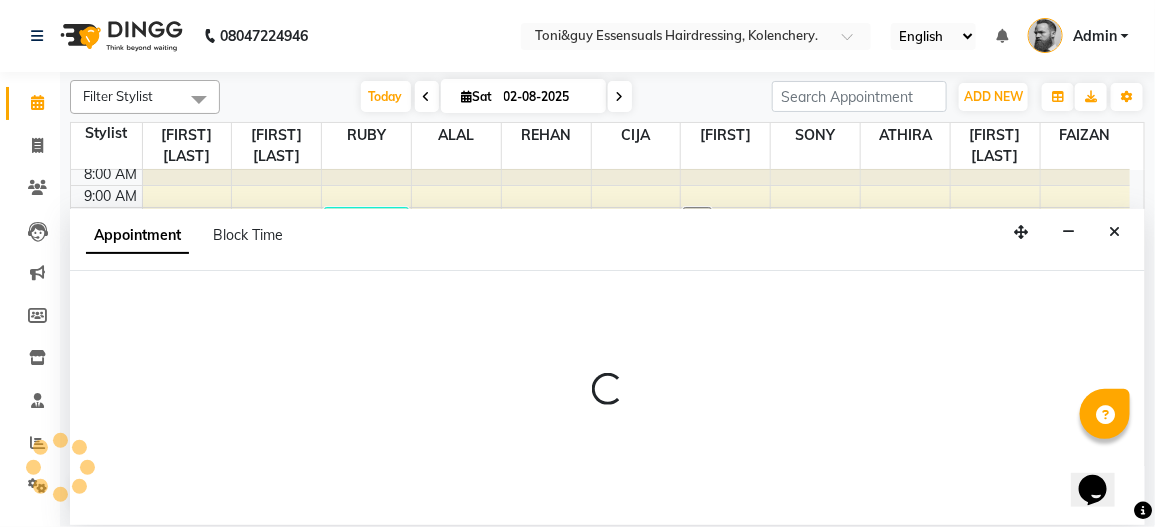 select on "79967" 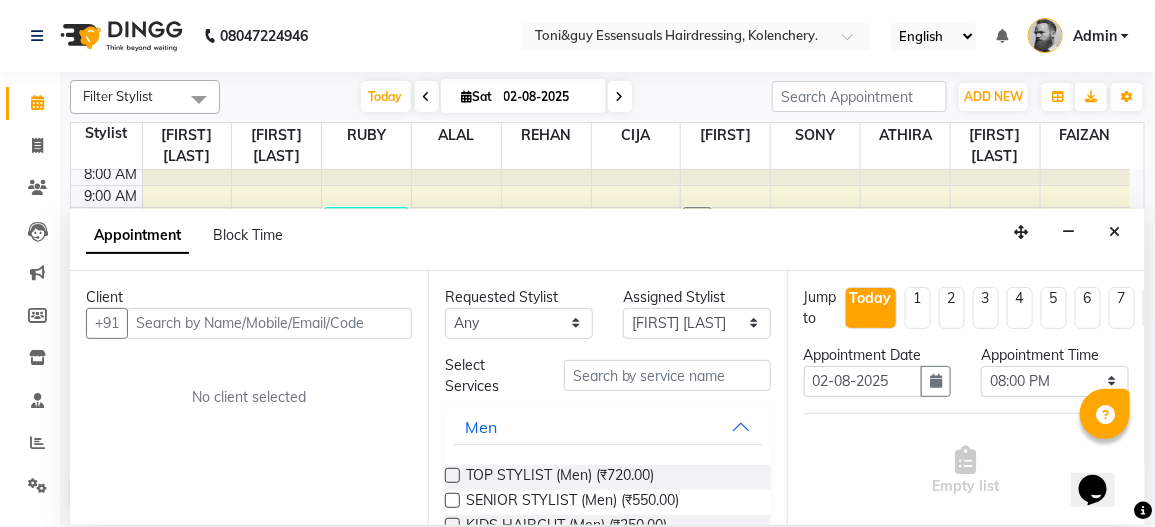 click at bounding box center (1114, 232) 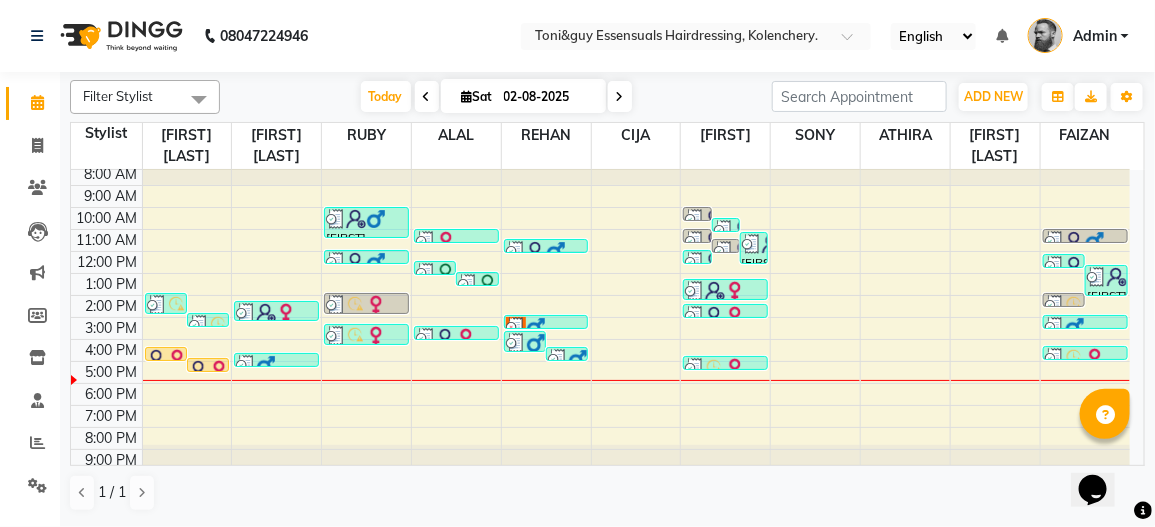 click at bounding box center [177, 359] 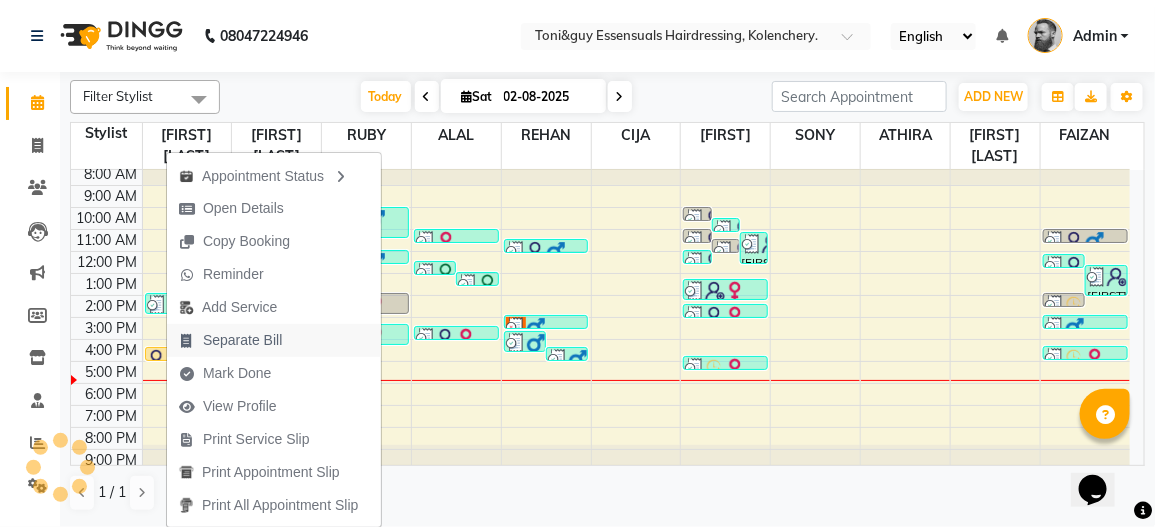 click on "Separate Bill" at bounding box center [230, 340] 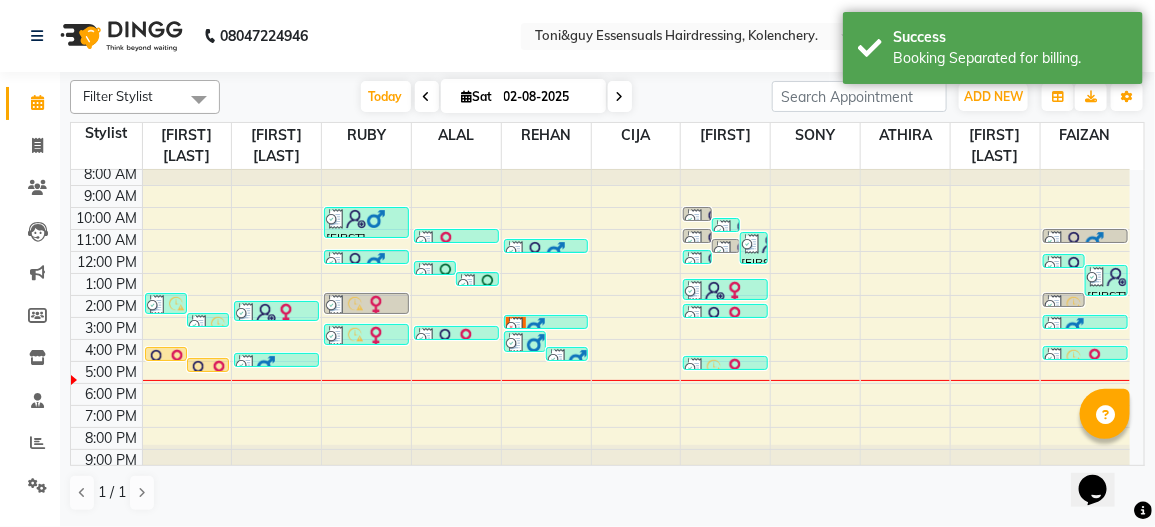 click at bounding box center [157, 359] 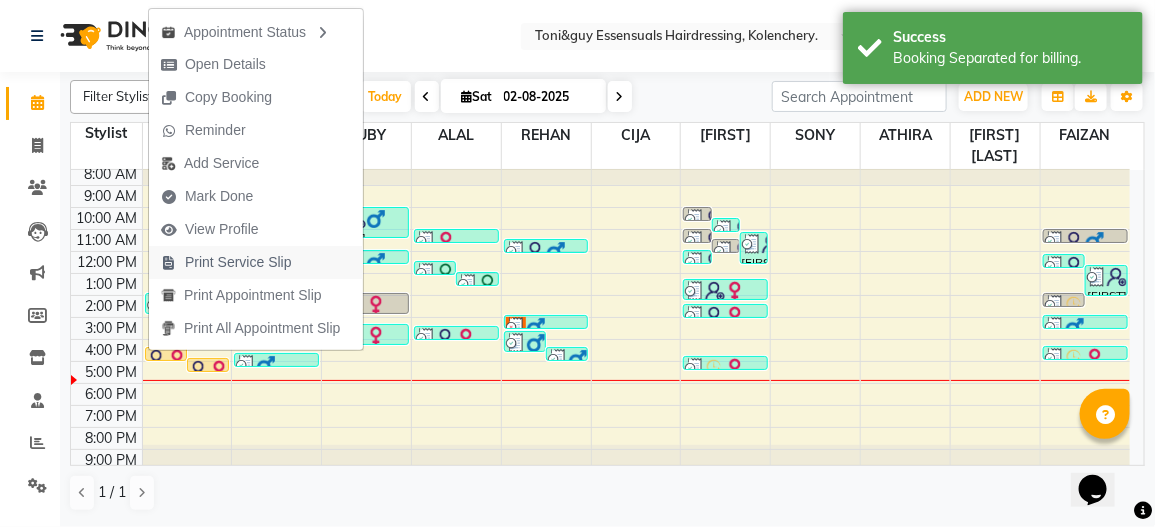 click on "Print Service Slip" at bounding box center (238, 262) 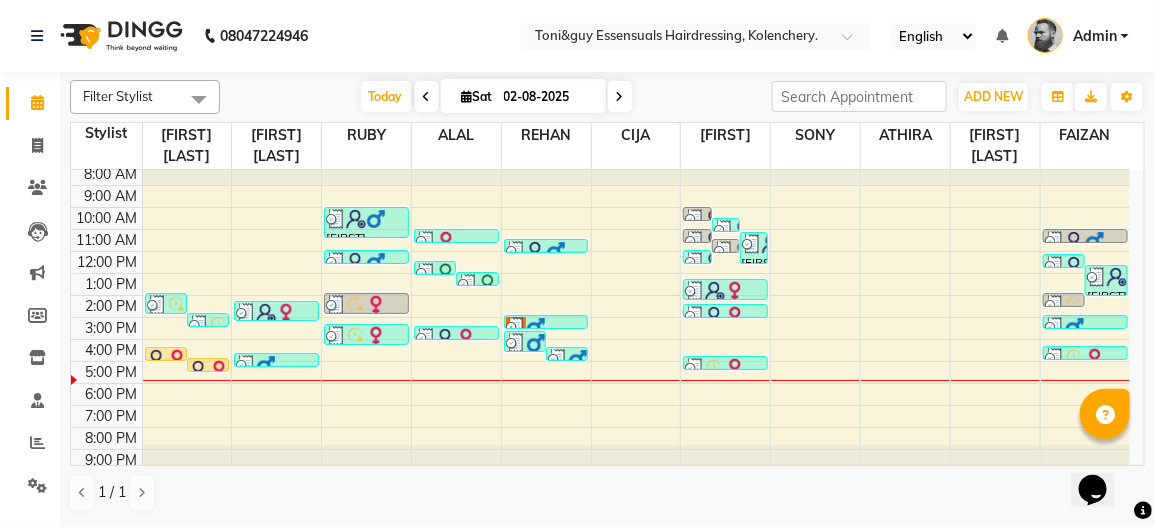 click on "Shally M, TK18, 05:00 PM-05:30 PM, TOP STYLIST (WOMEN)" at bounding box center (208, 365) 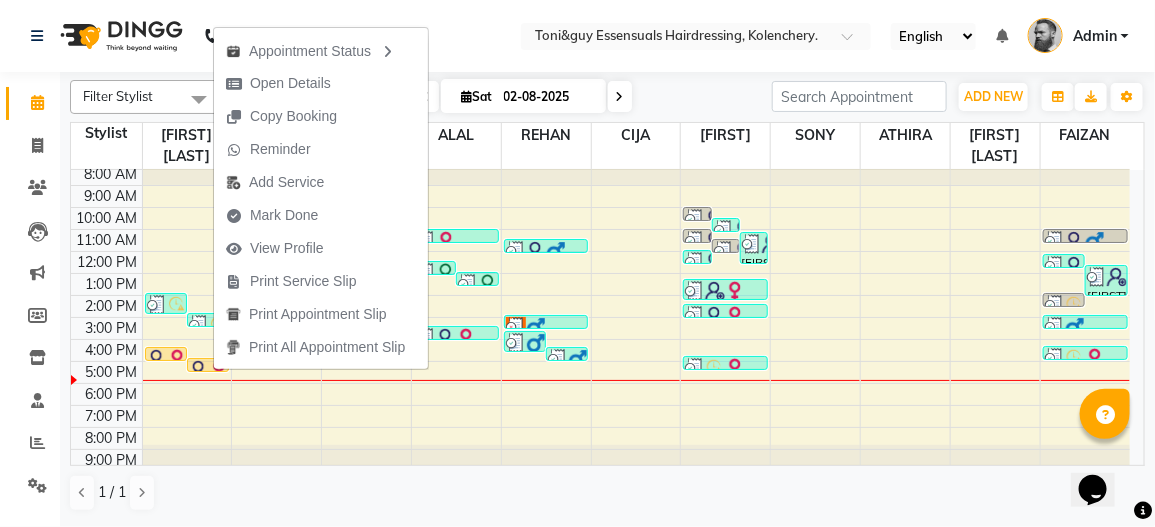 click on "1 / 1" at bounding box center [607, 493] 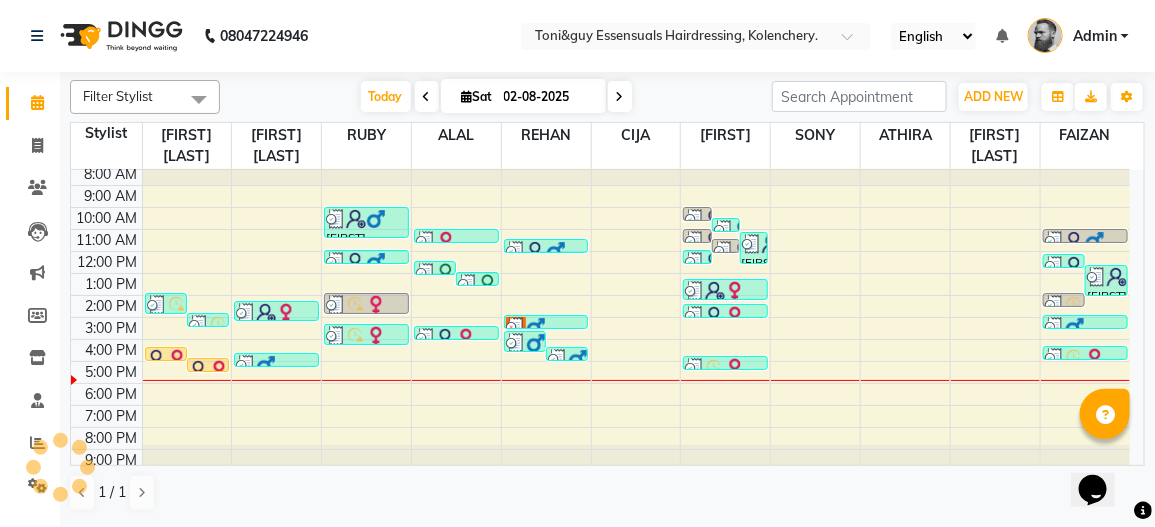 click at bounding box center (219, 370) 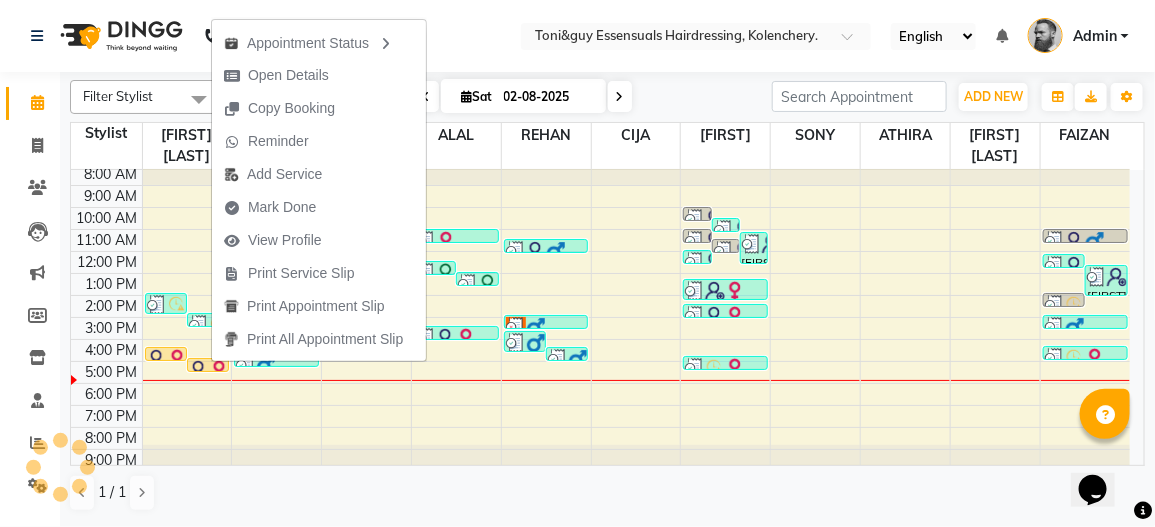 click at bounding box center [219, 370] 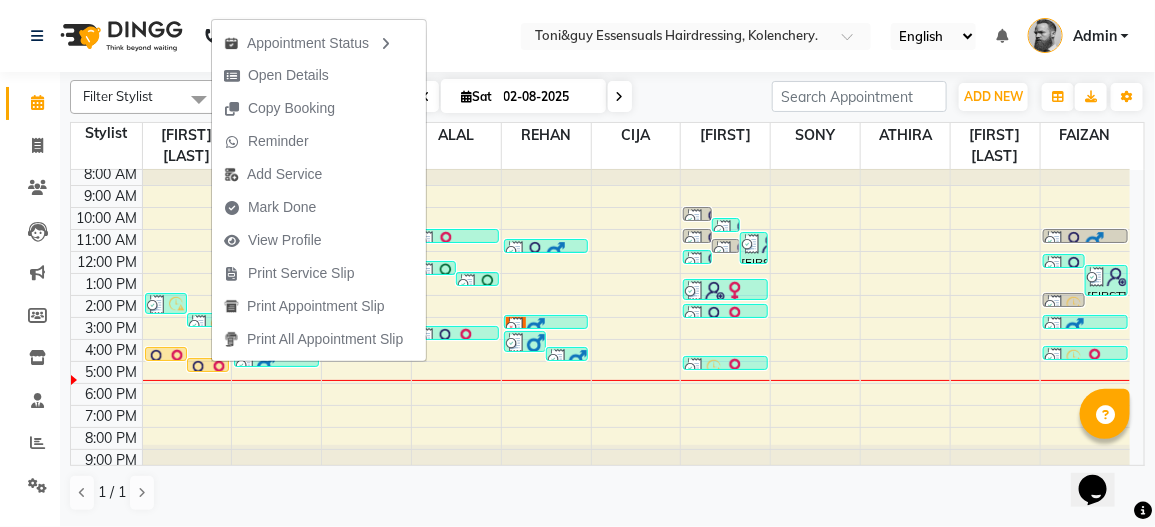 click on "1 / 1" at bounding box center [607, 493] 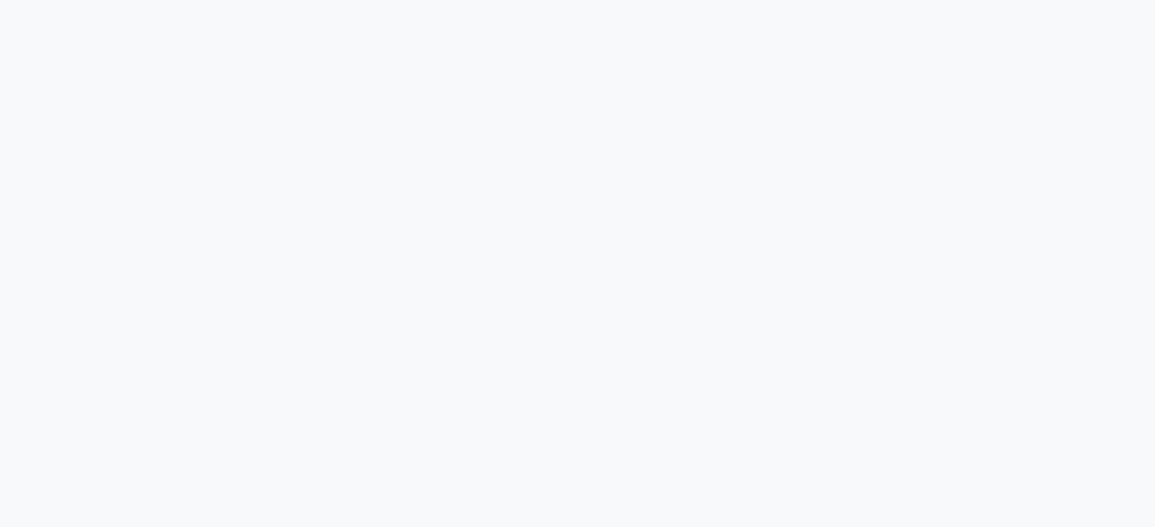 scroll, scrollTop: 0, scrollLeft: 0, axis: both 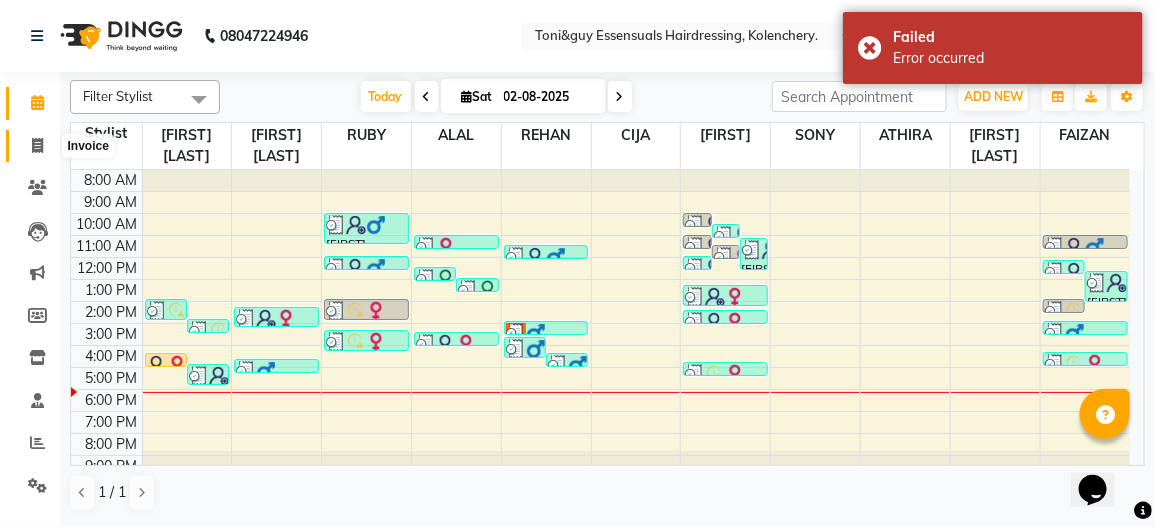 click 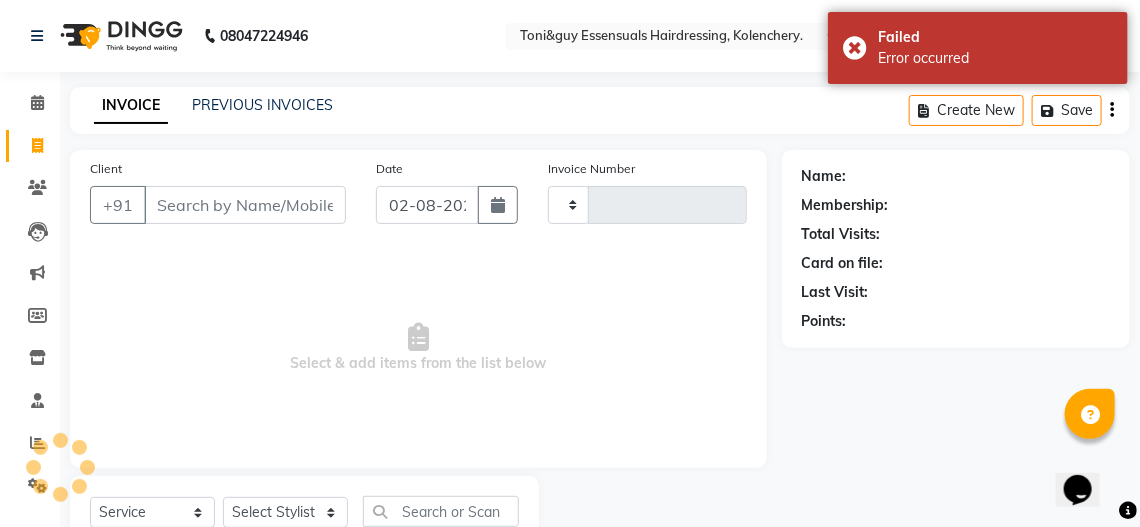 type on "0816" 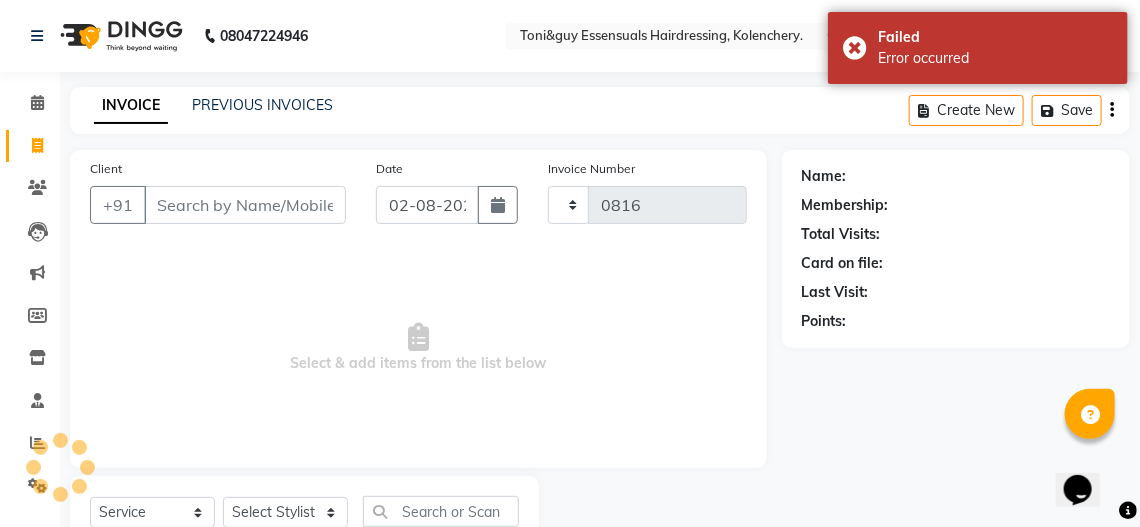 select on "8281" 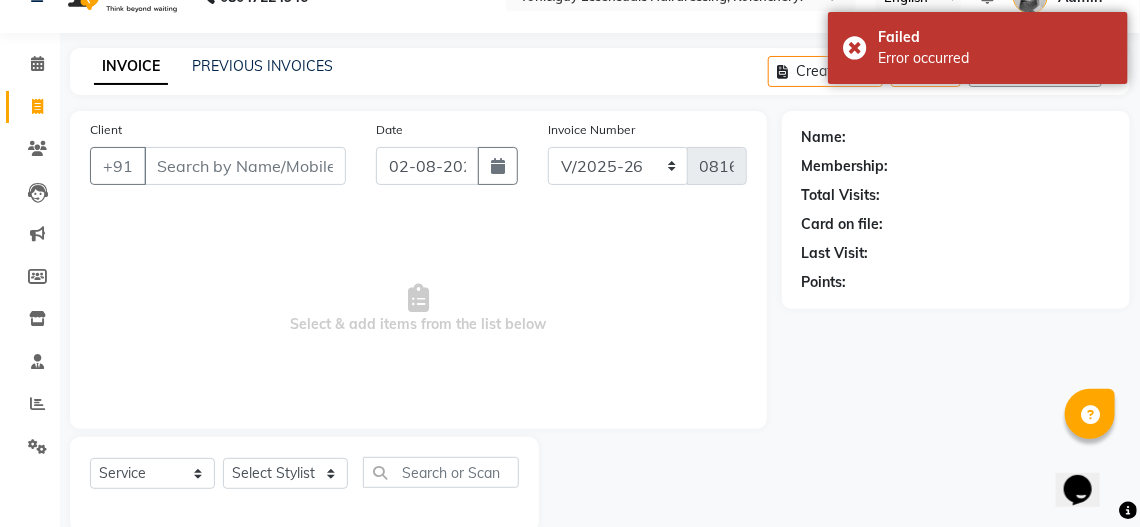 scroll, scrollTop: 72, scrollLeft: 0, axis: vertical 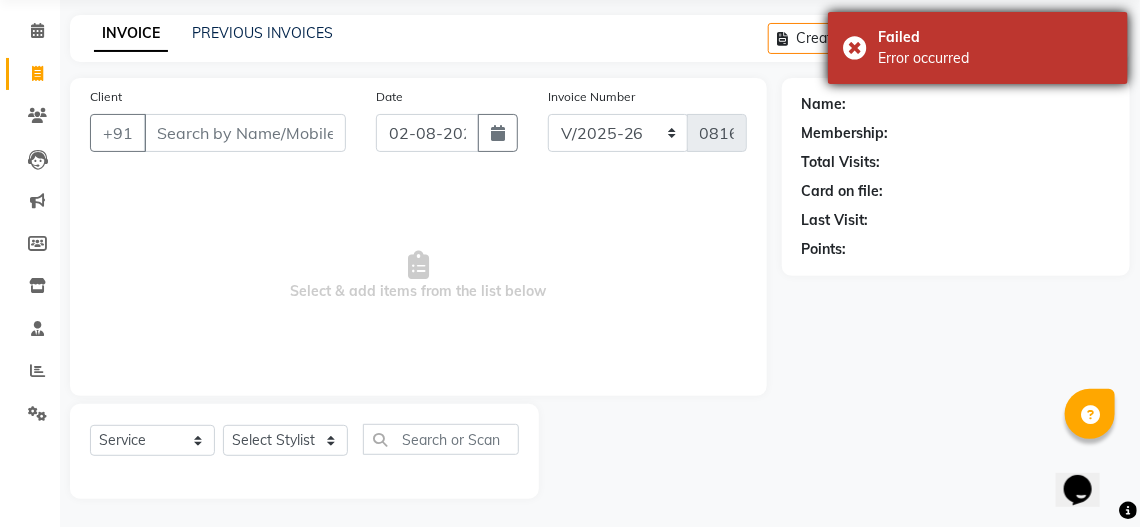 click on "Failed   Error occurred" at bounding box center [978, 48] 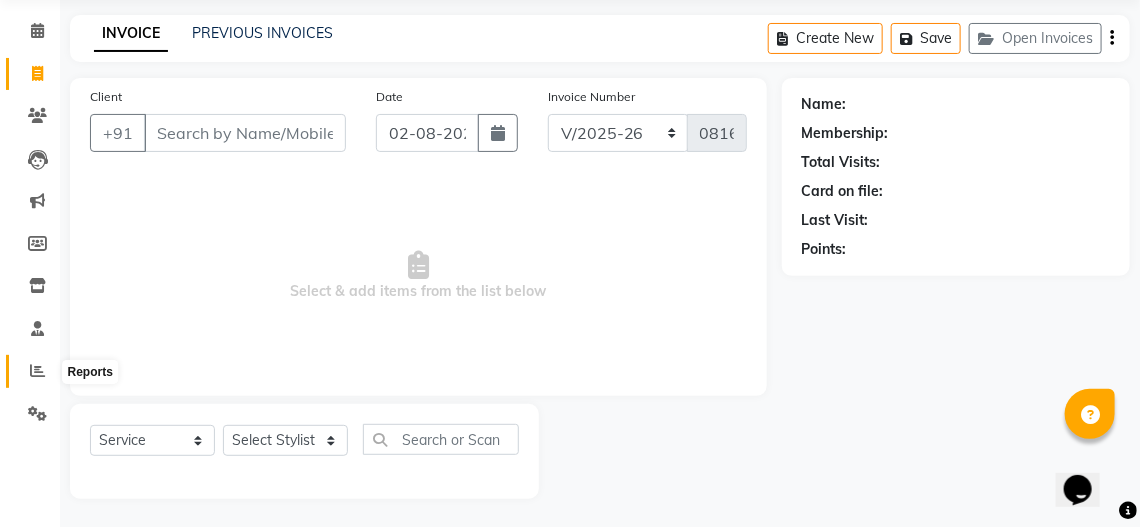 click 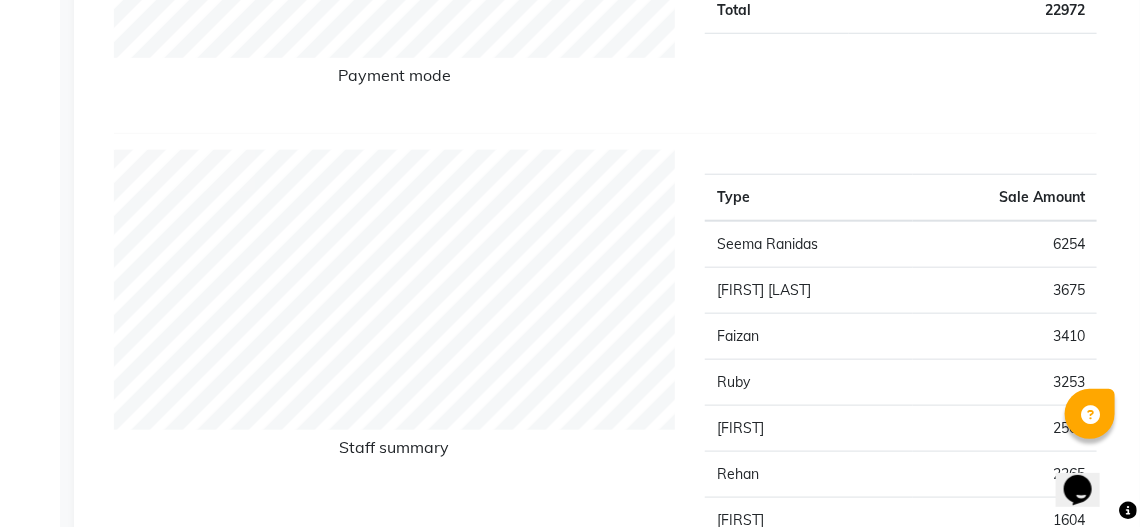 scroll, scrollTop: 72, scrollLeft: 0, axis: vertical 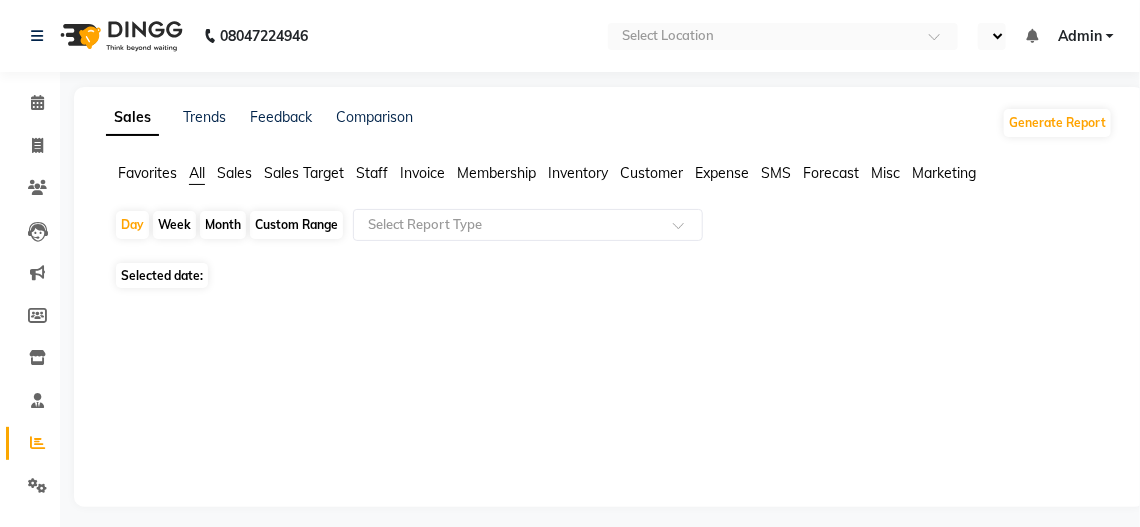 select on "en" 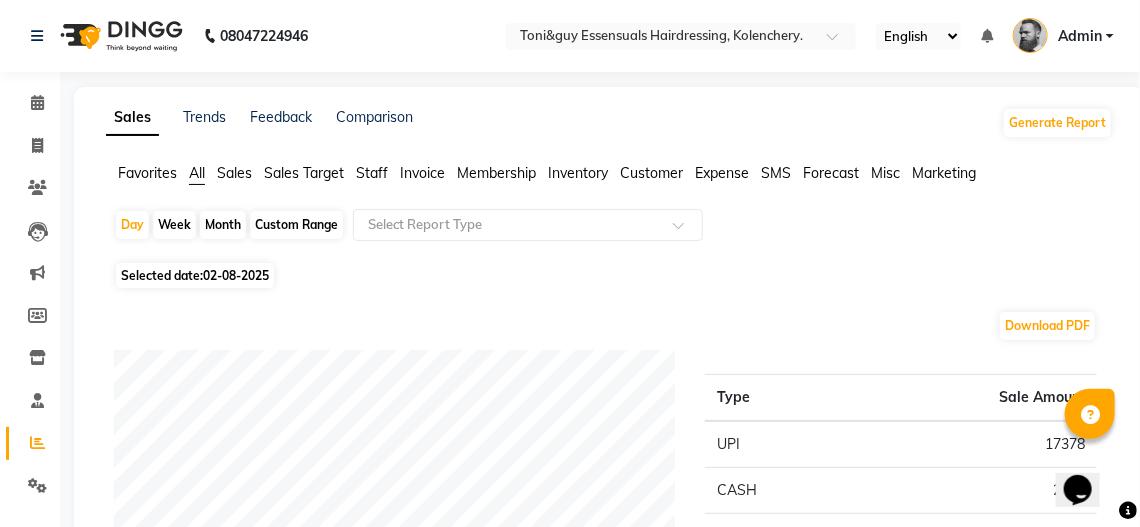 scroll, scrollTop: 0, scrollLeft: 0, axis: both 